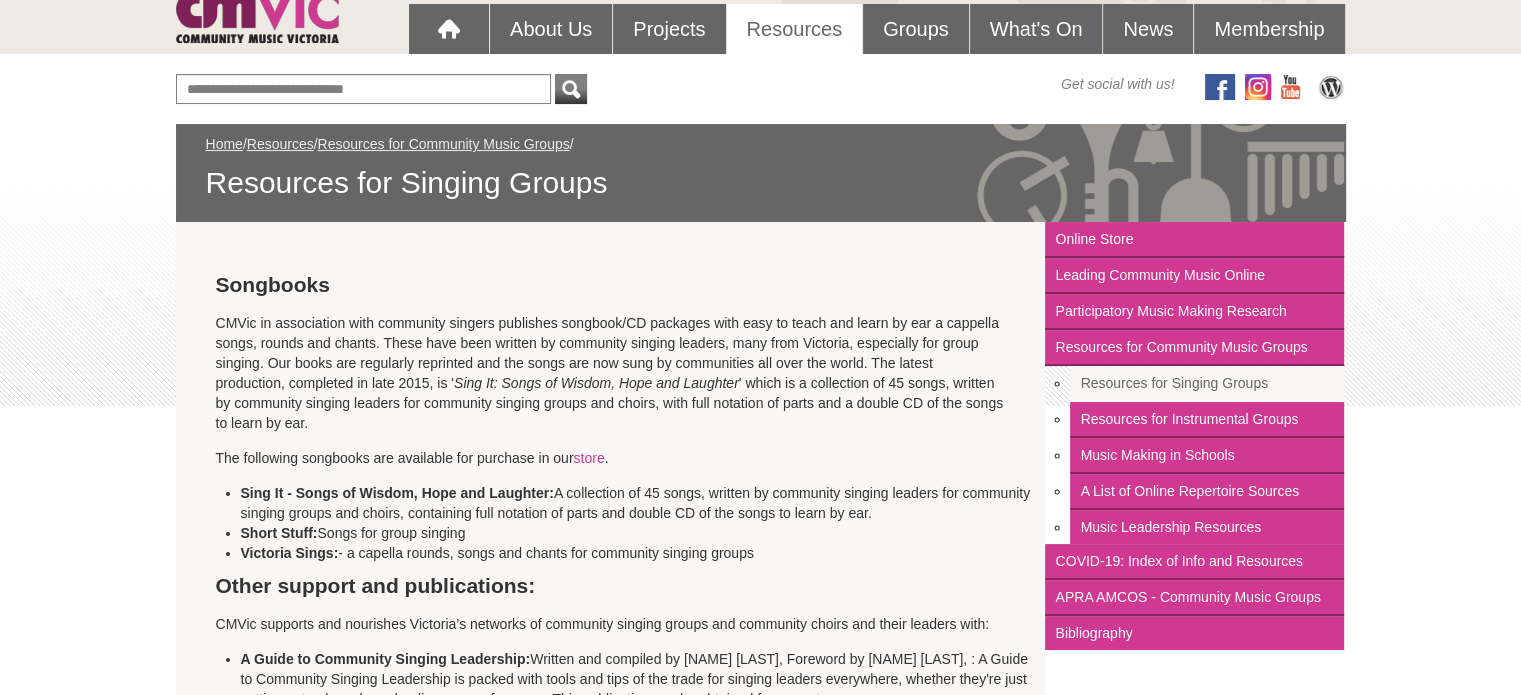 scroll, scrollTop: 178, scrollLeft: 0, axis: vertical 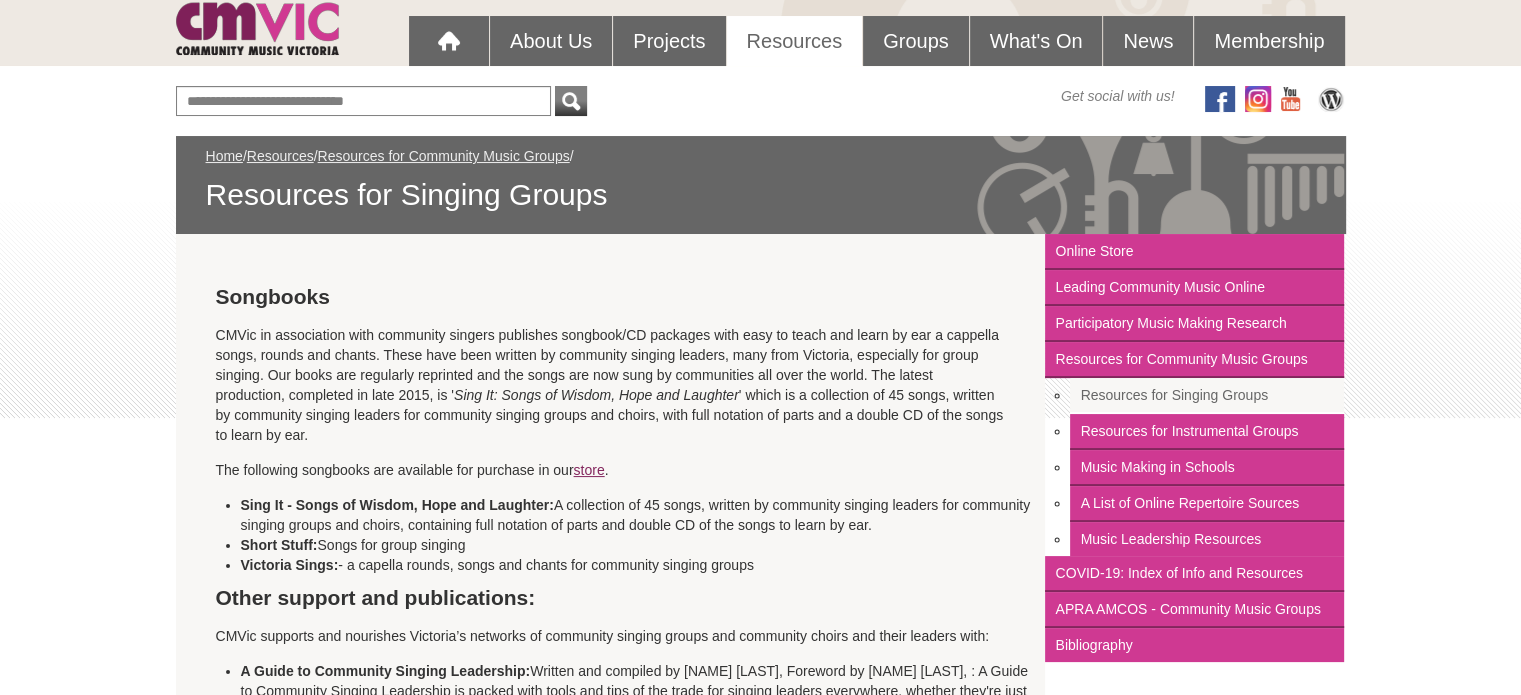 click on "store" at bounding box center (589, 470) 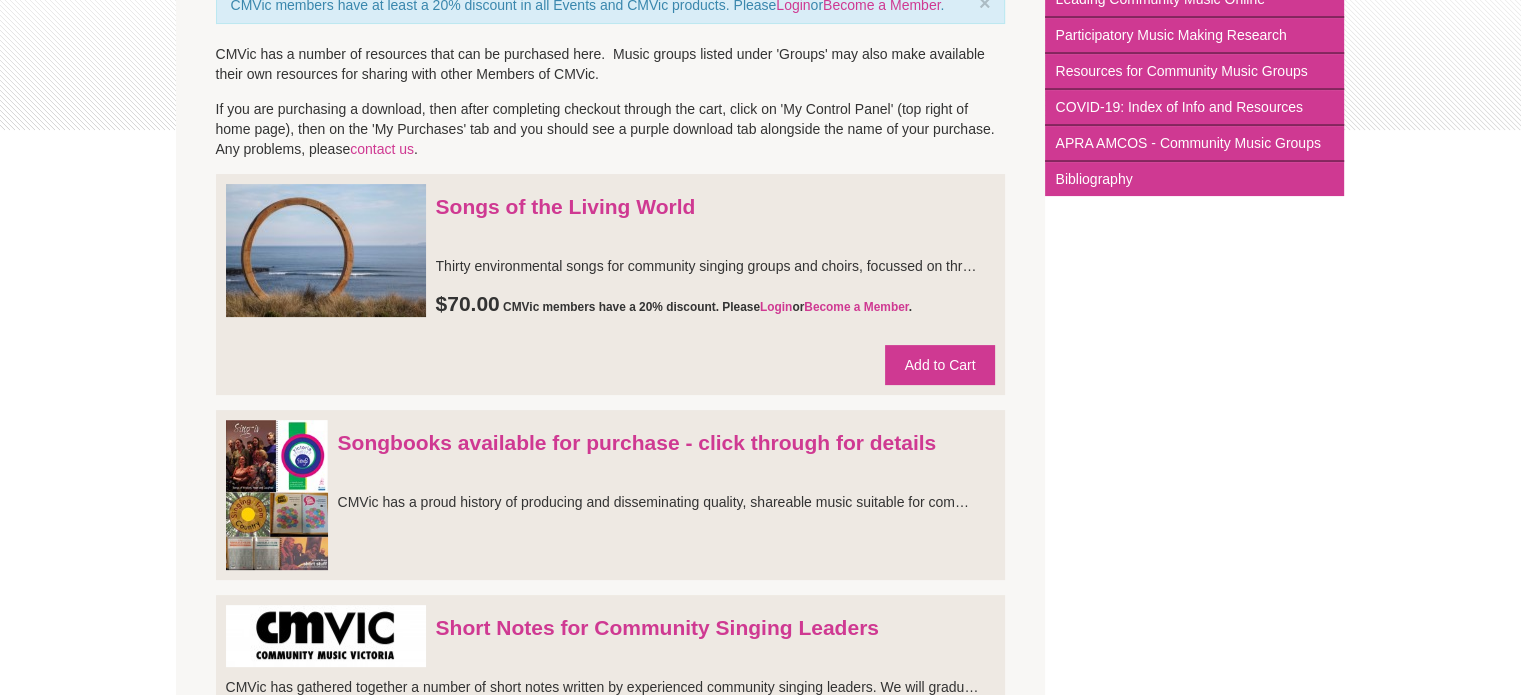 scroll, scrollTop: 500, scrollLeft: 0, axis: vertical 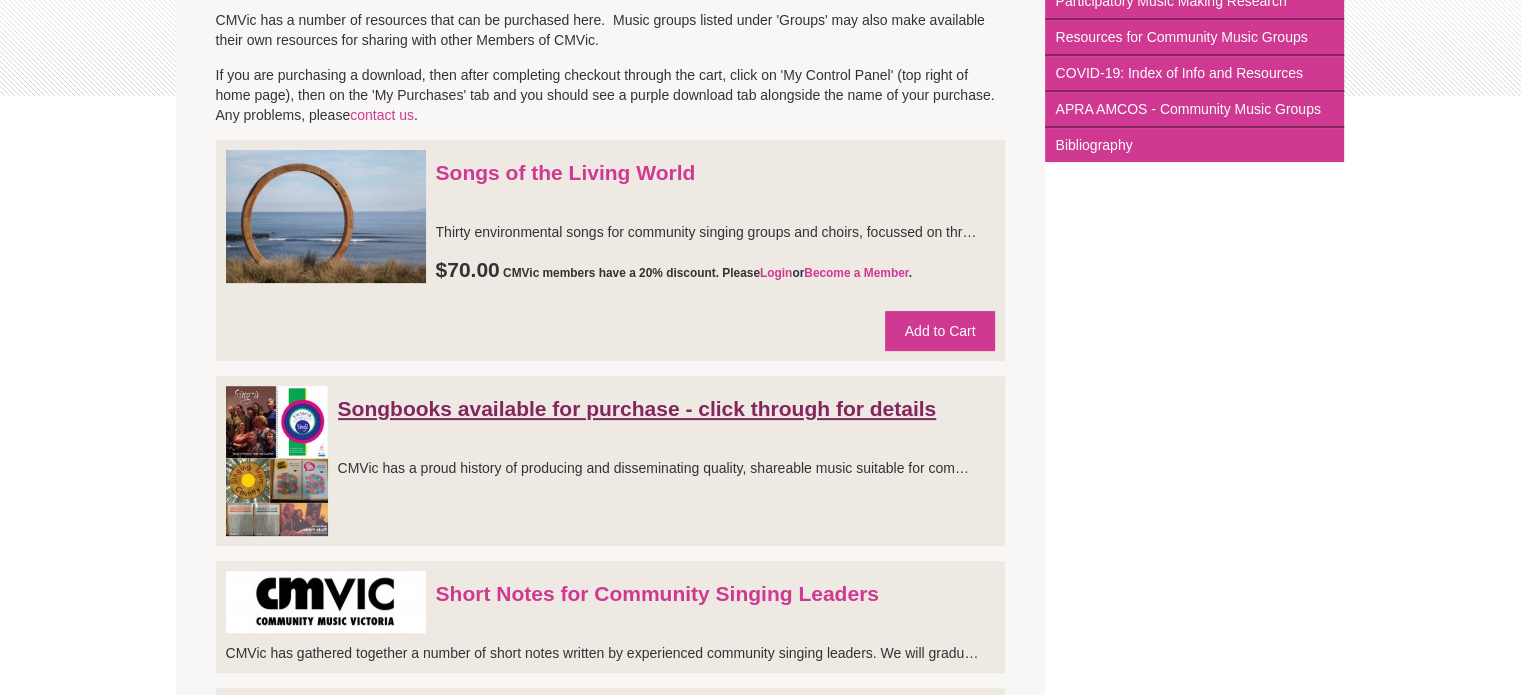 click on "Songbooks available for purchase - click through for details" at bounding box center [637, 408] 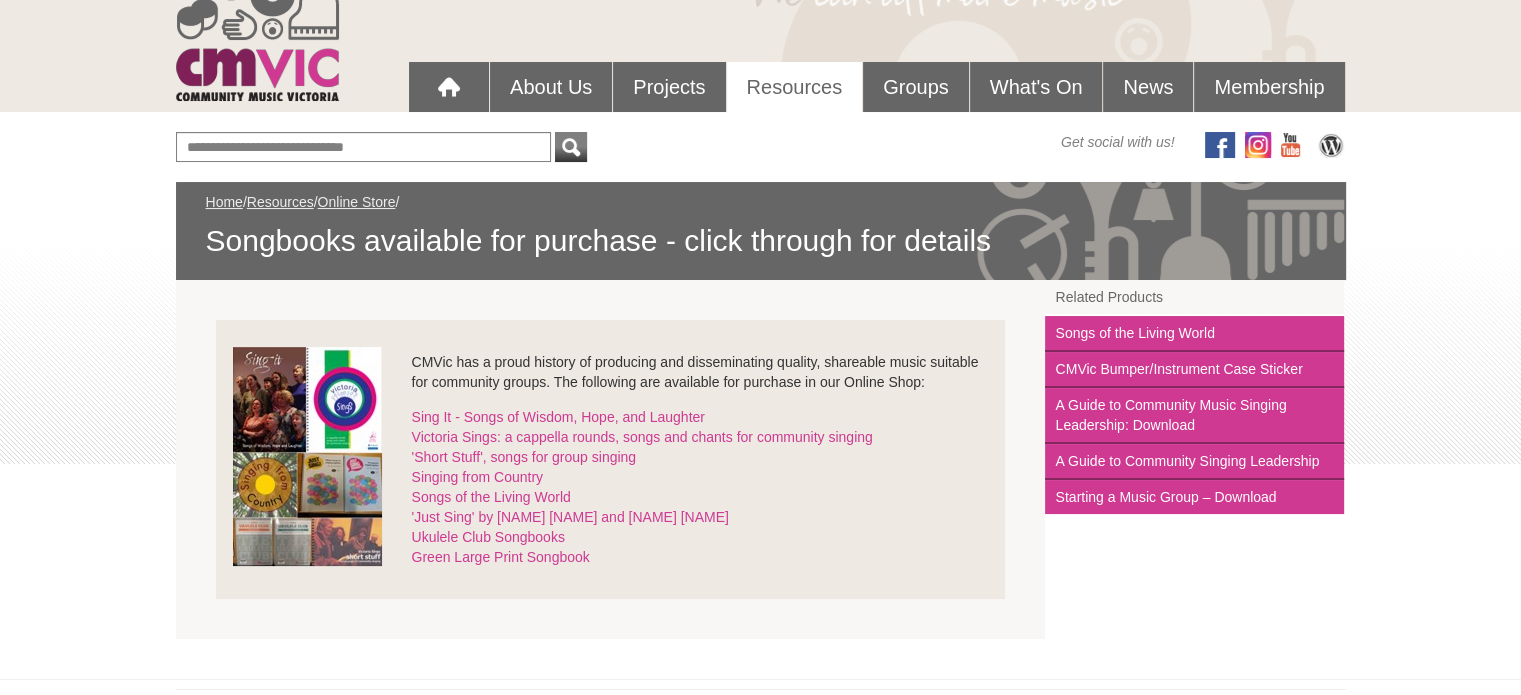 scroll, scrollTop: 200, scrollLeft: 0, axis: vertical 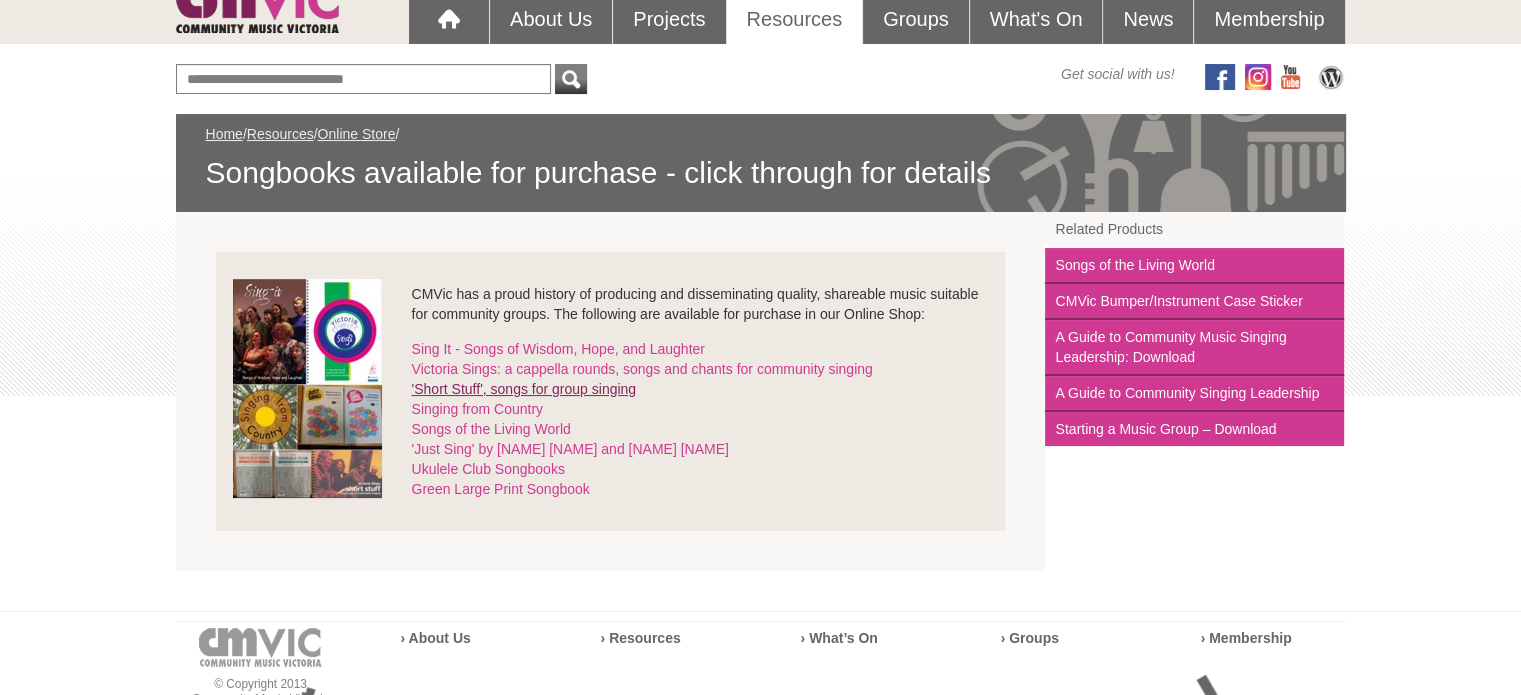 click on "'Short Stuff', songs for group singing" at bounding box center (524, 389) 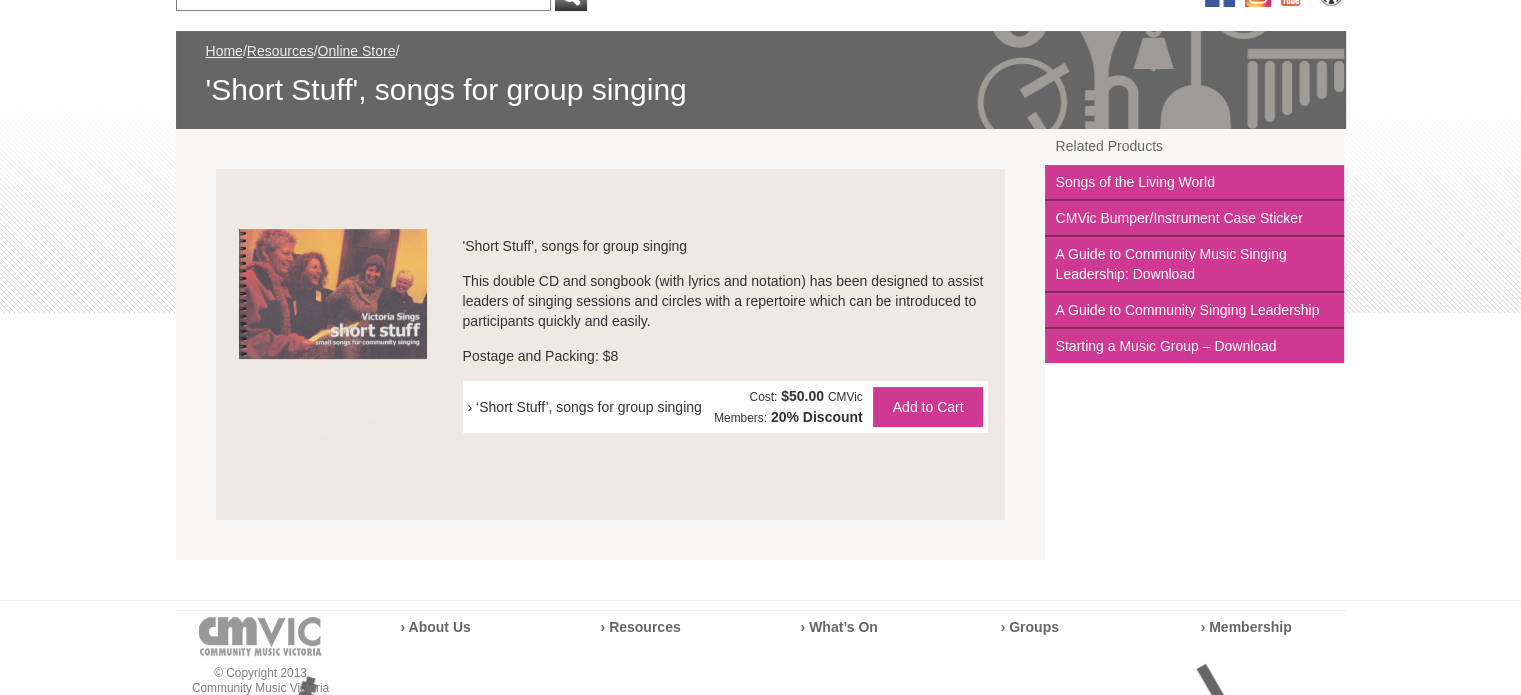 scroll, scrollTop: 100, scrollLeft: 0, axis: vertical 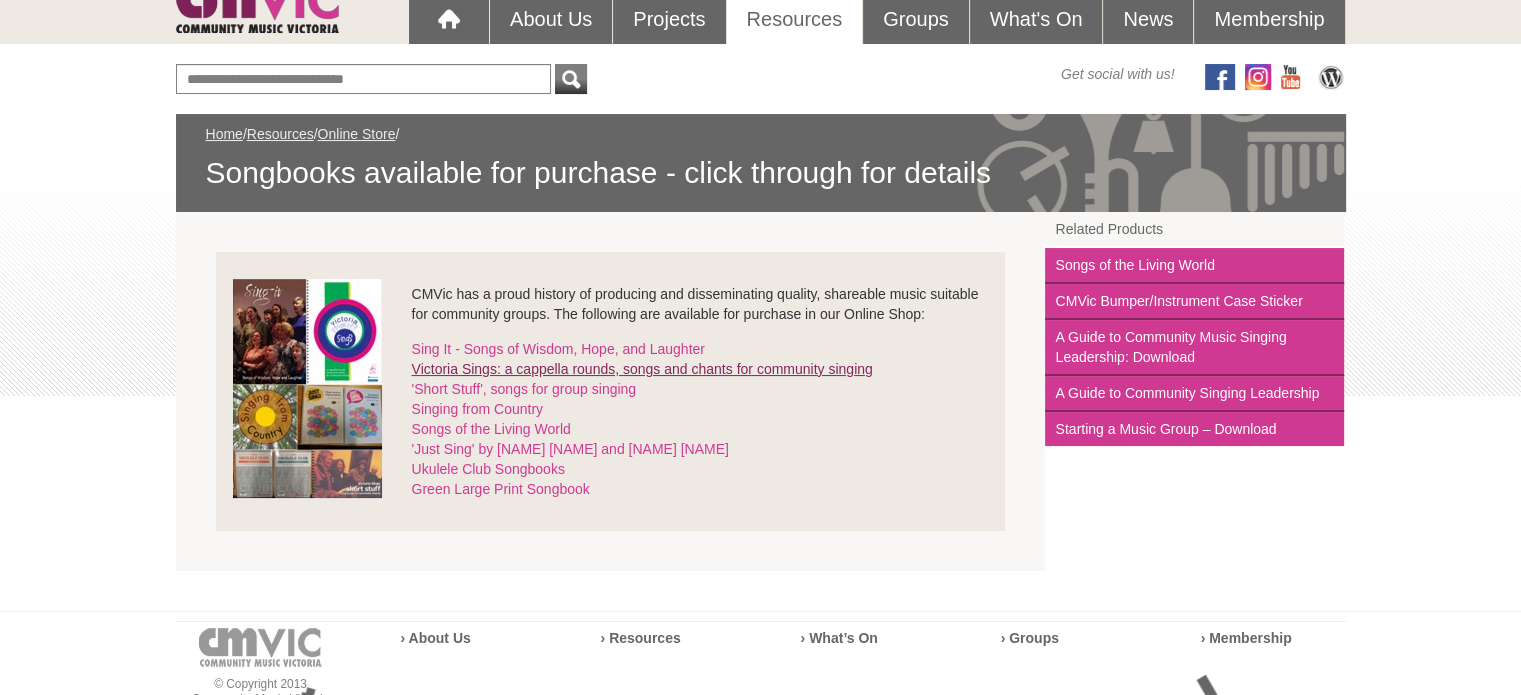 click on "Victoria Sings: a cappella rounds, songs and chants for community singing" at bounding box center [642, 369] 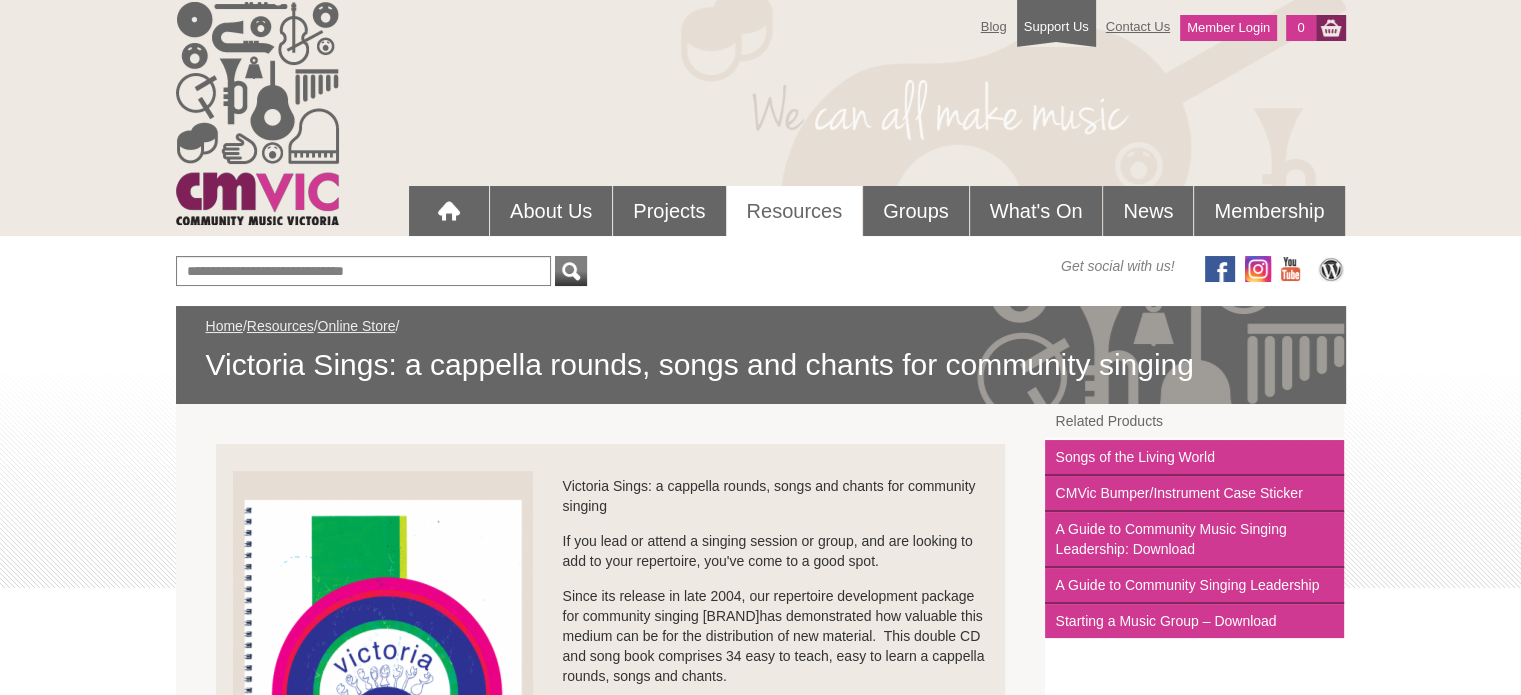 scroll, scrollTop: 0, scrollLeft: 0, axis: both 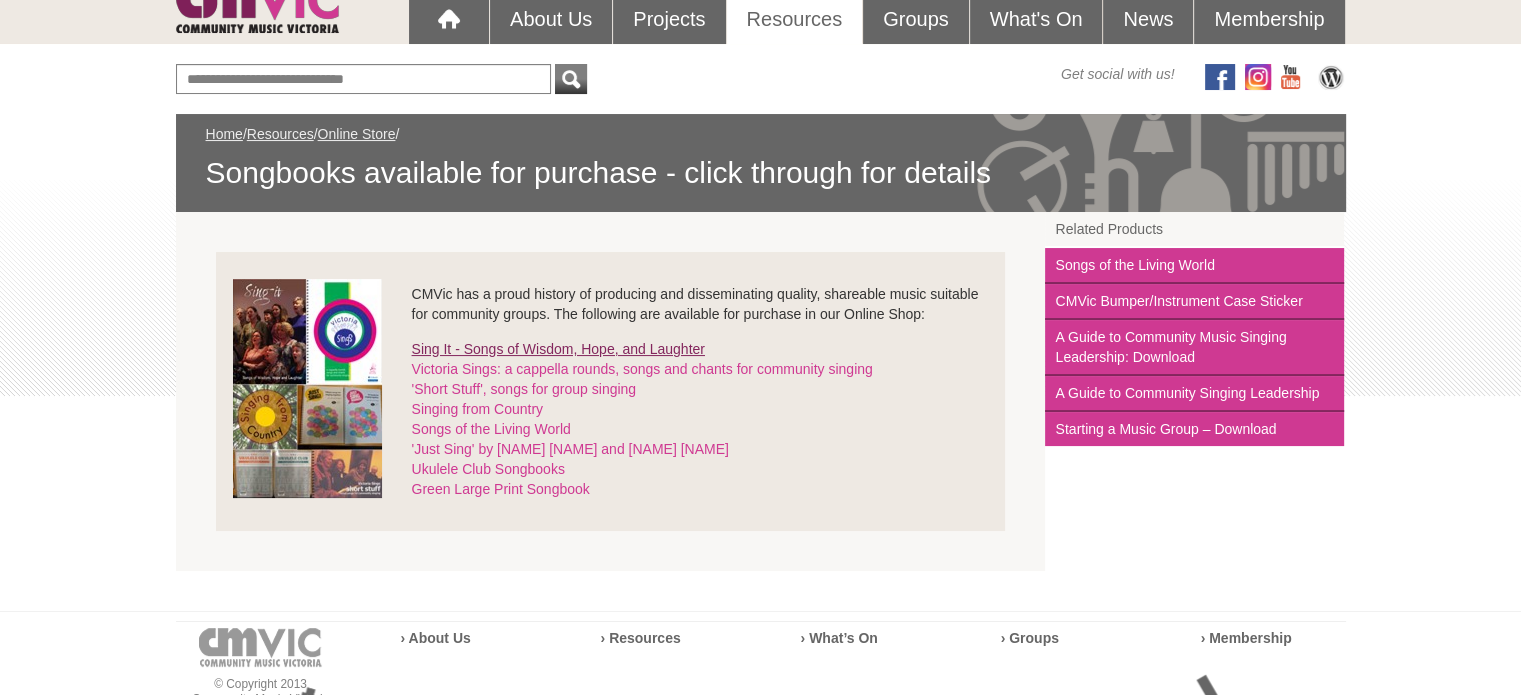 click on "Sing It - Songs of Wisdom, Hope, and Laughter" at bounding box center (558, 349) 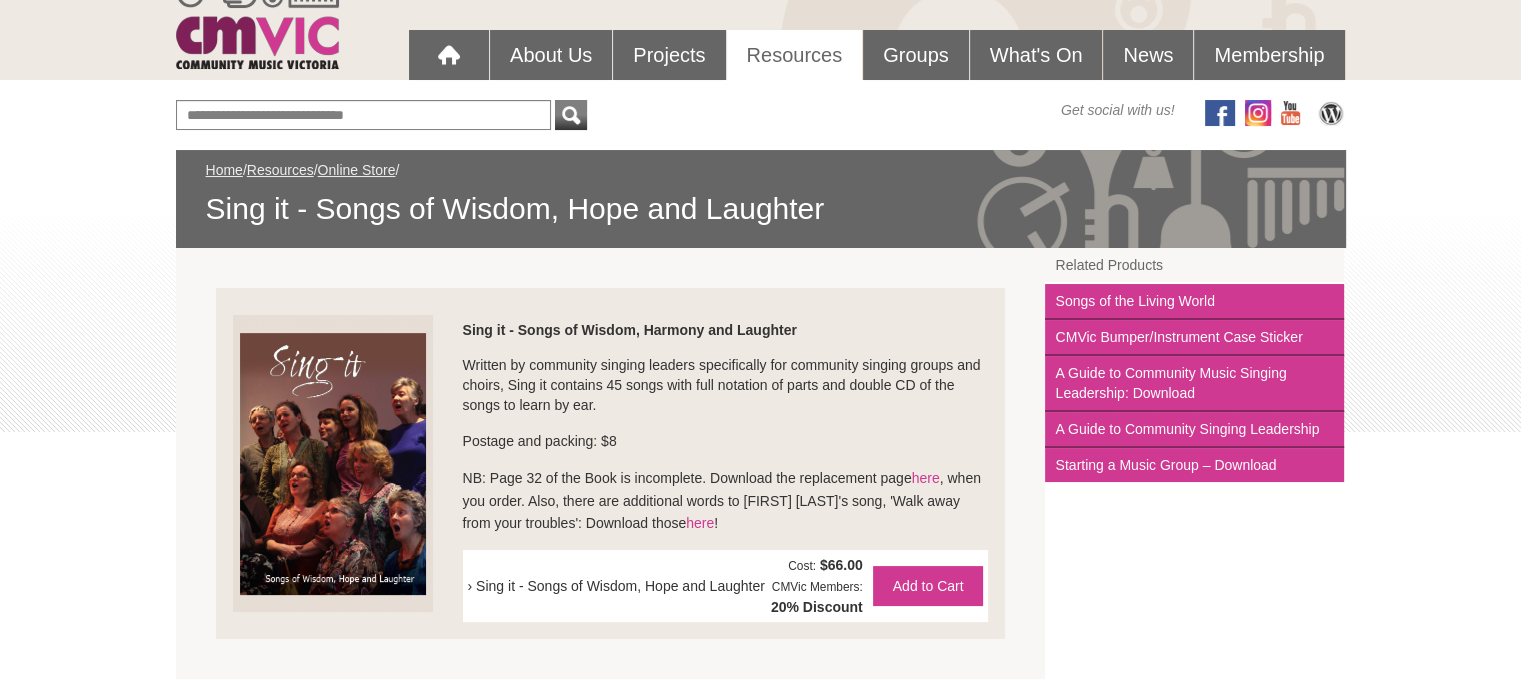 scroll, scrollTop: 200, scrollLeft: 0, axis: vertical 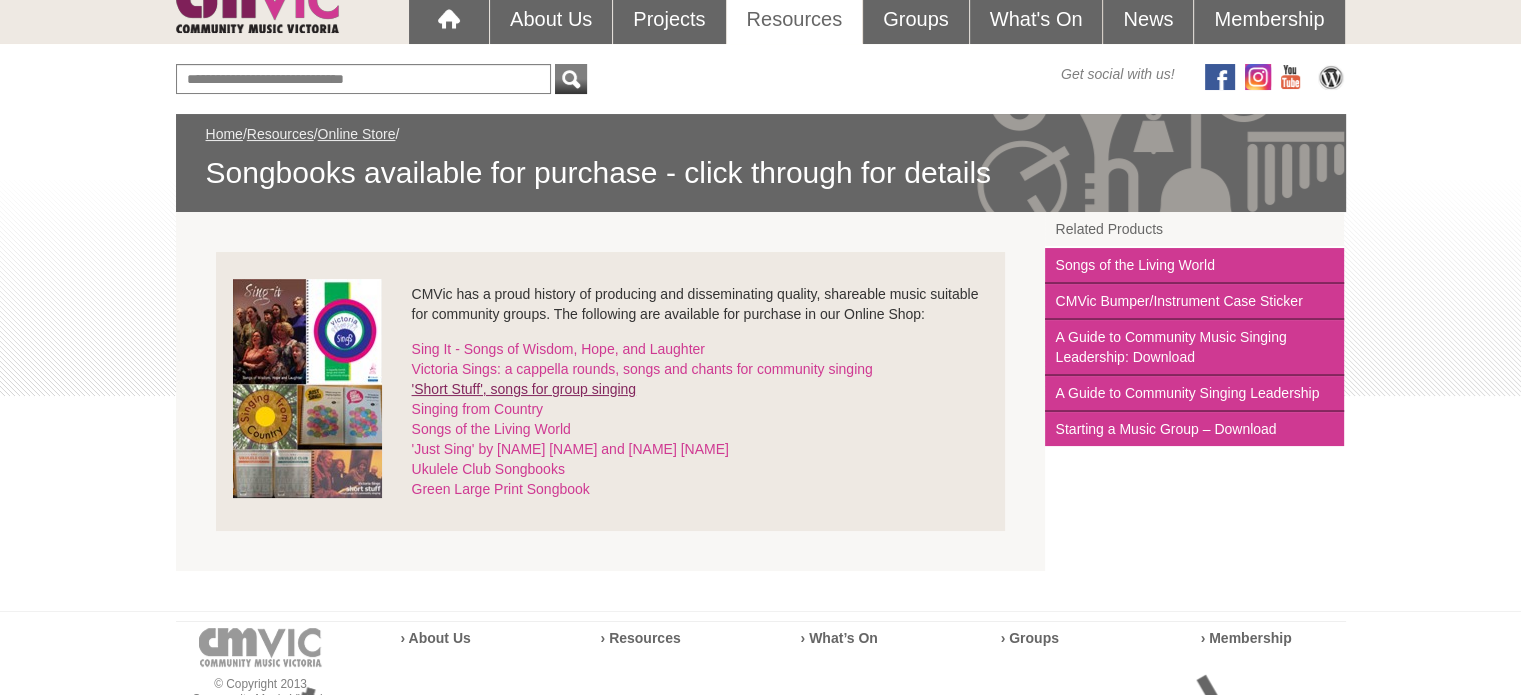 click on "'Short Stuff', songs for group singing" at bounding box center [524, 389] 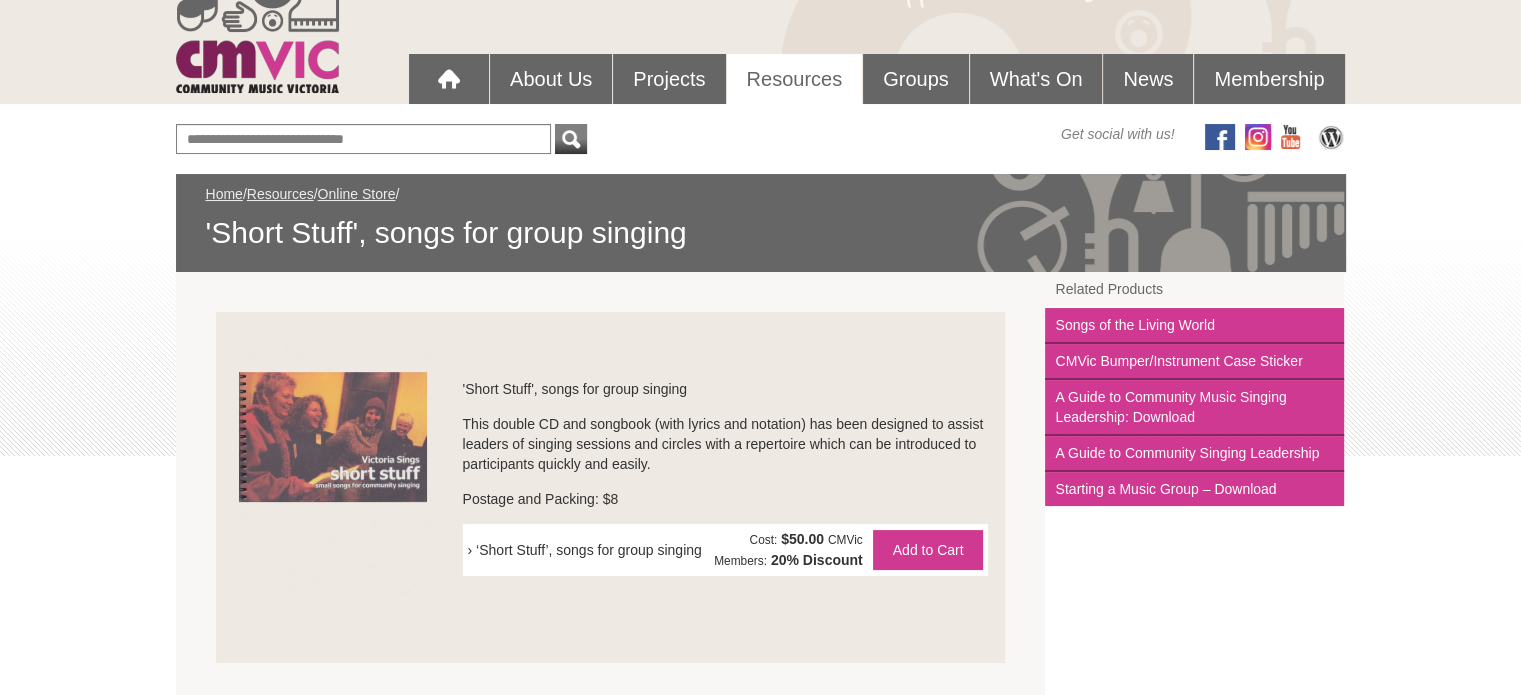 scroll, scrollTop: 0, scrollLeft: 0, axis: both 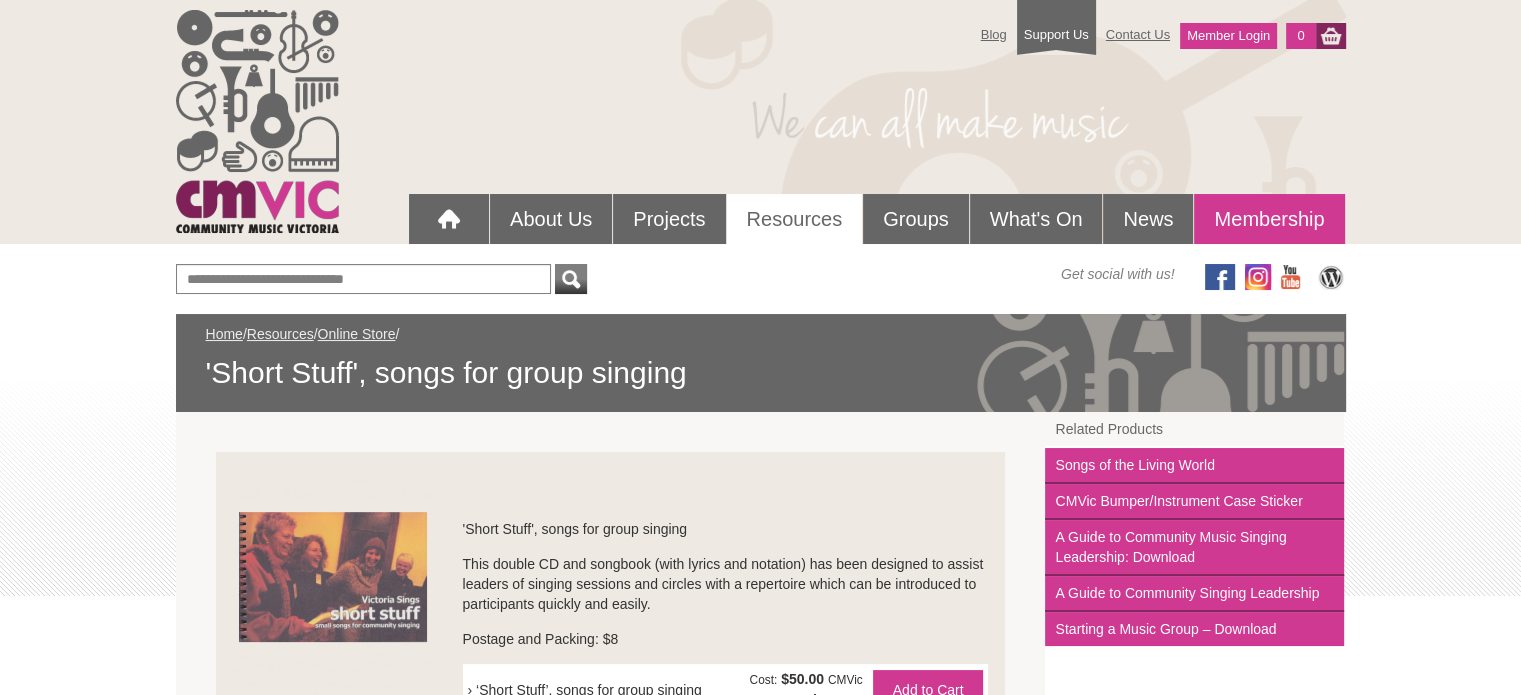 click on "Membership" at bounding box center (1269, 219) 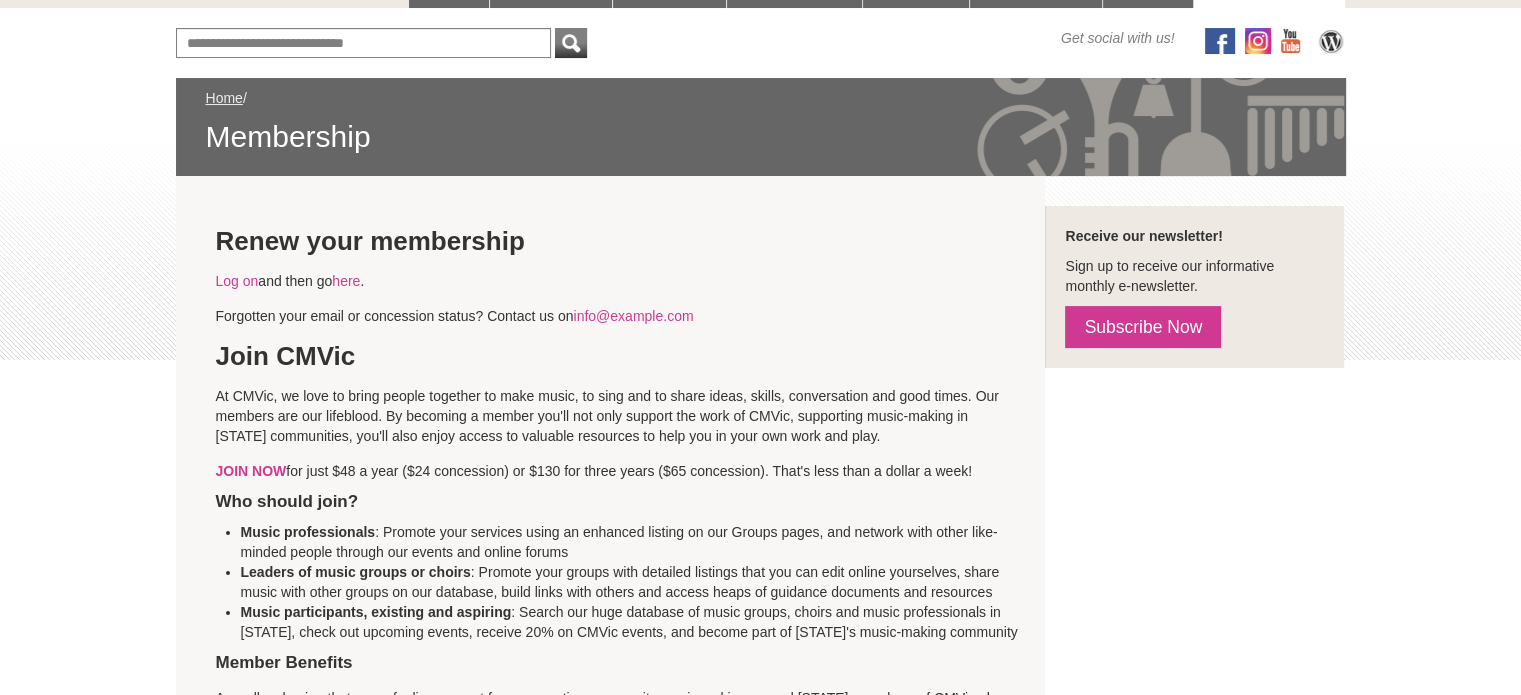scroll, scrollTop: 300, scrollLeft: 0, axis: vertical 